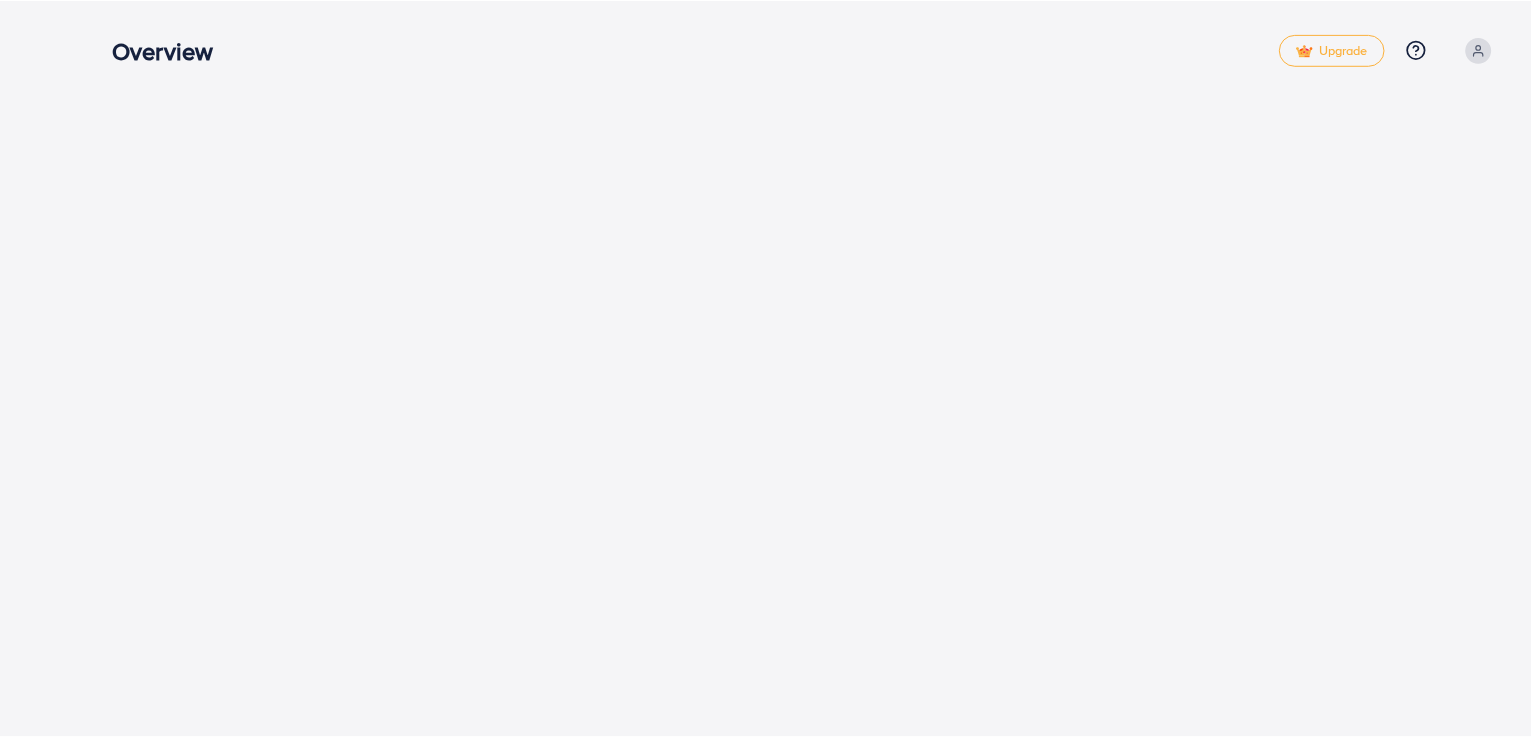scroll, scrollTop: 0, scrollLeft: 0, axis: both 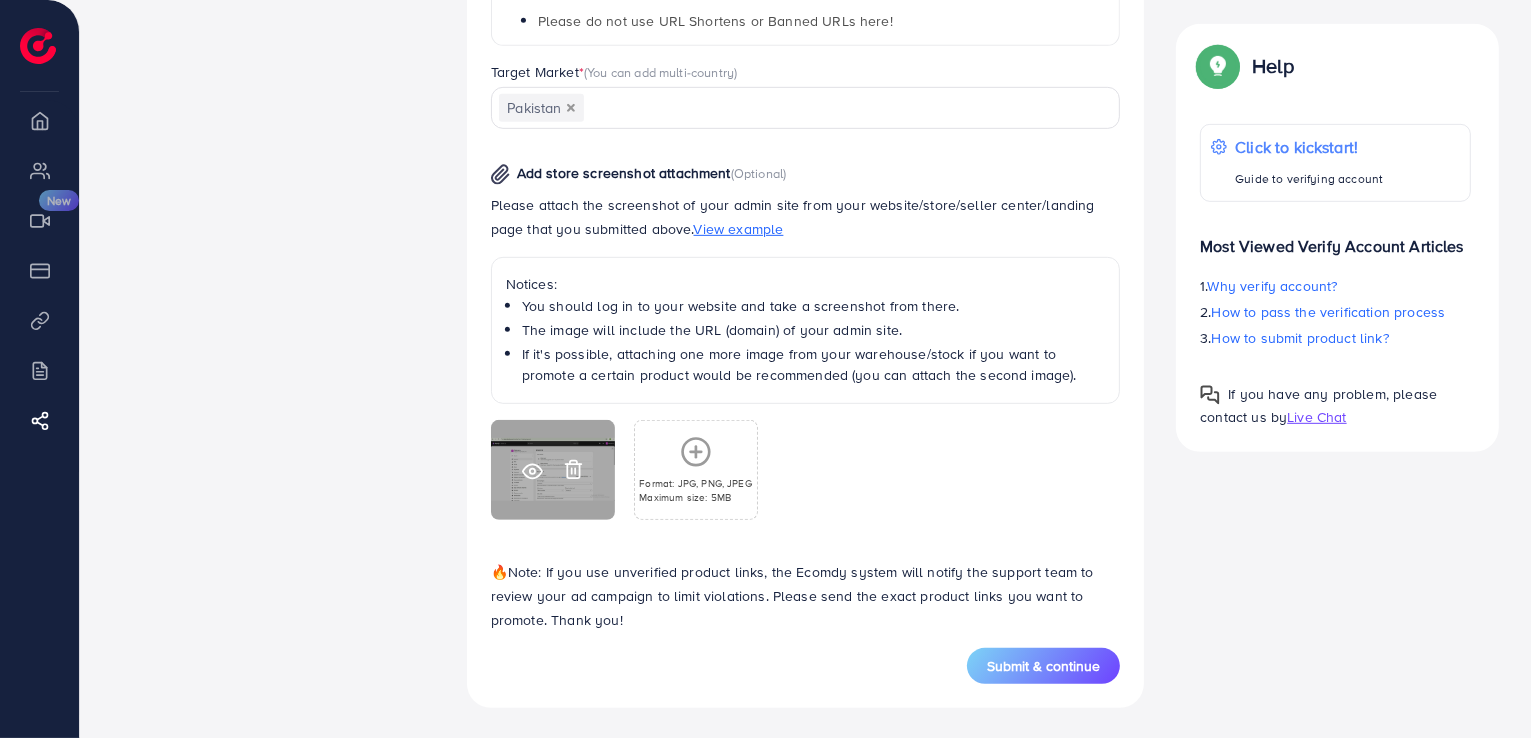 click 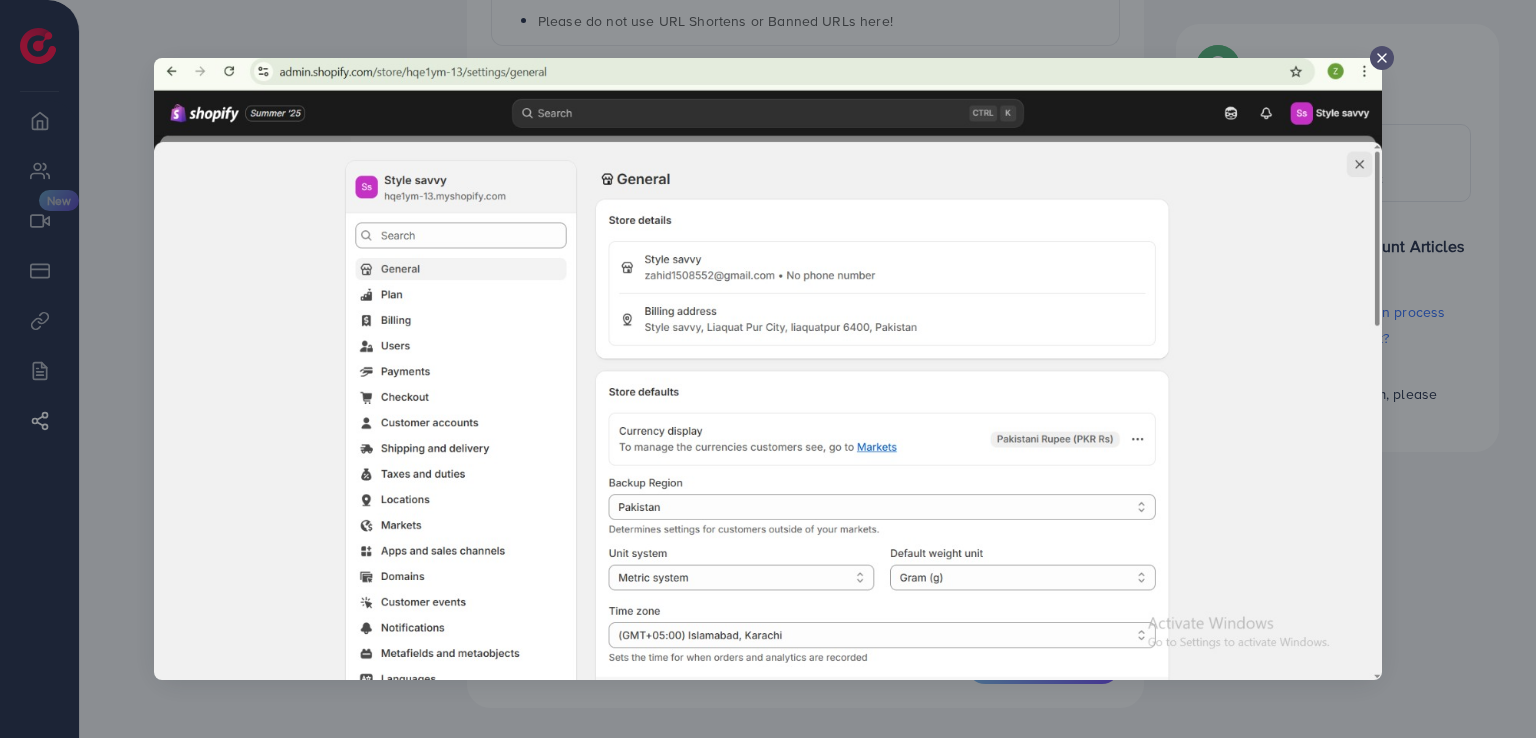 click at bounding box center (768, 369) 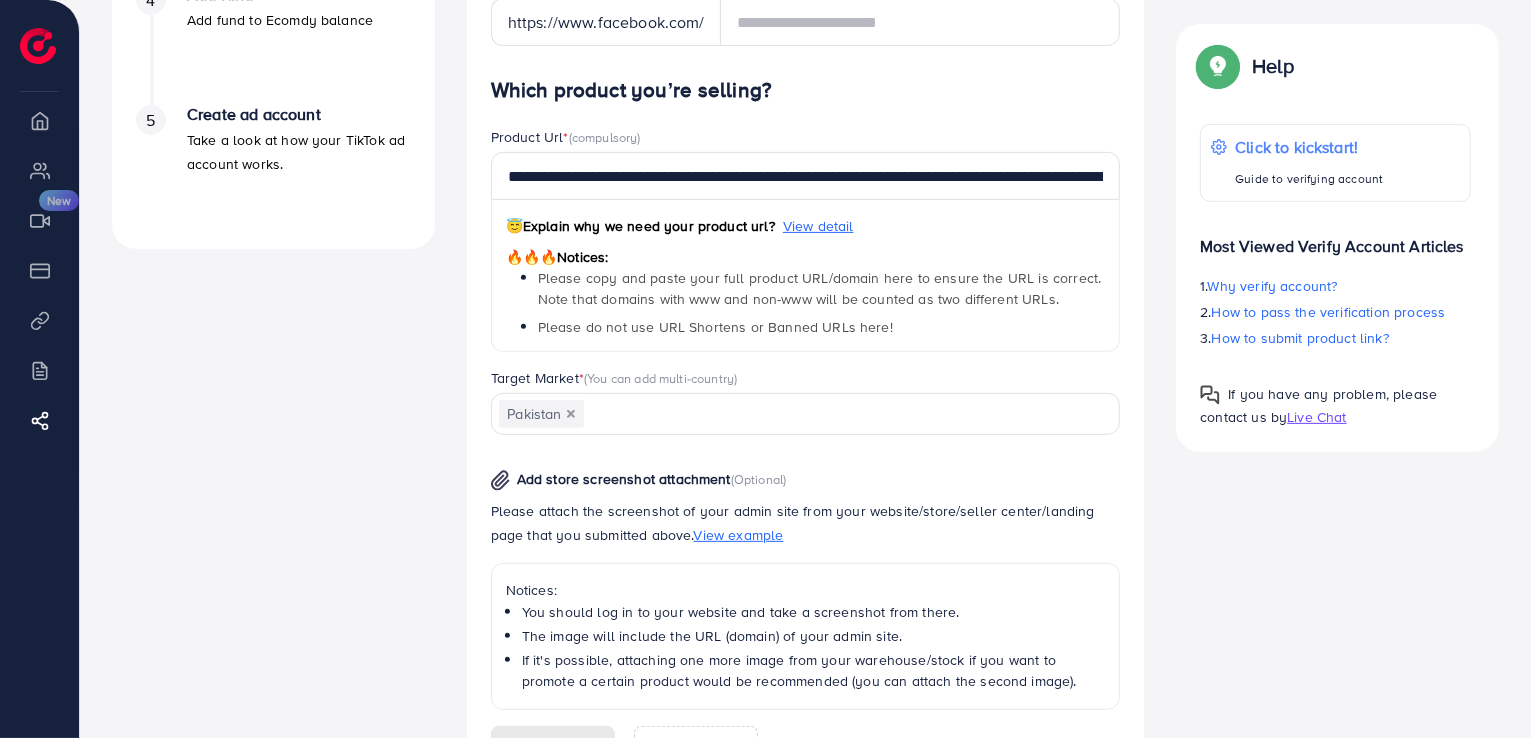scroll, scrollTop: 706, scrollLeft: 0, axis: vertical 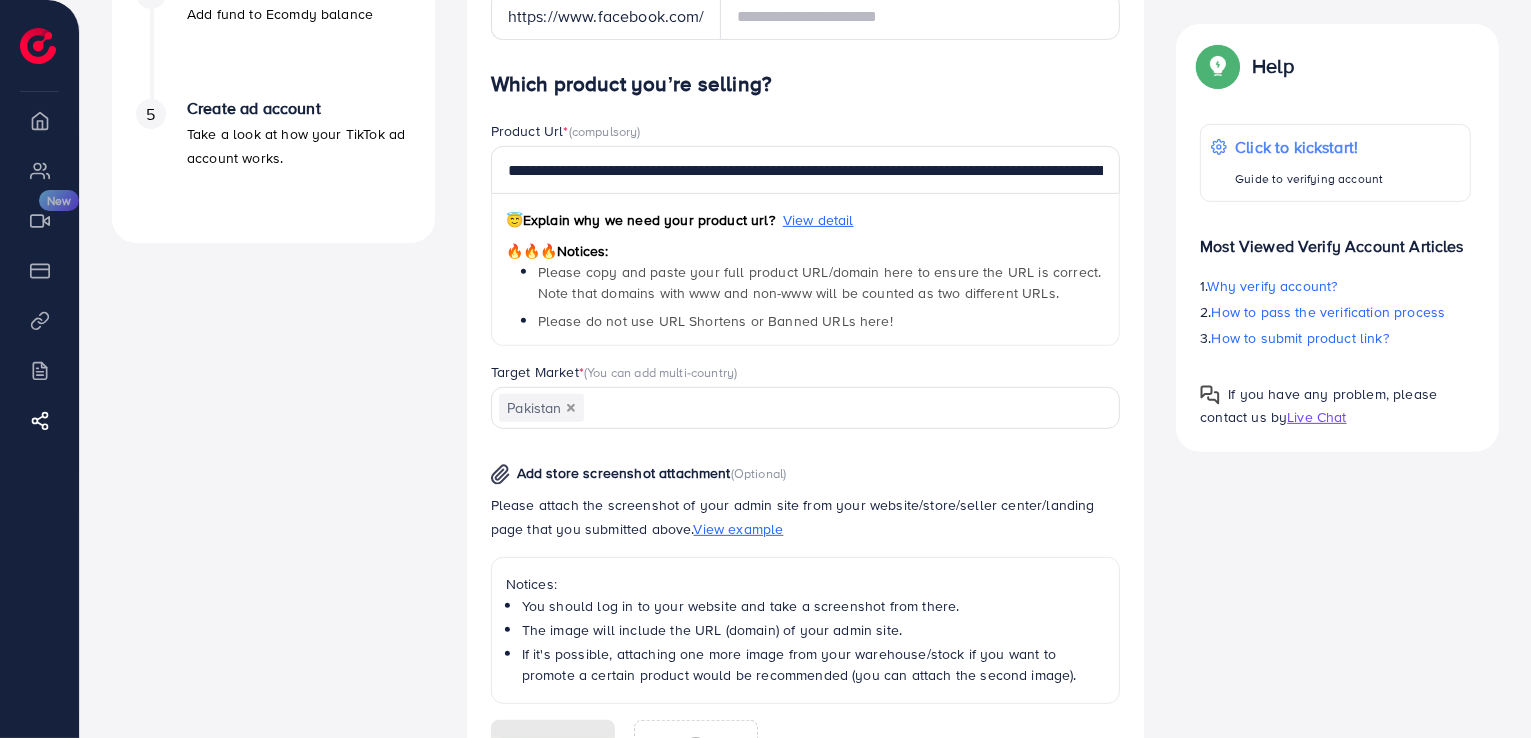 click on "Please do not use URL Shortens or Banned URLs here!" at bounding box center [822, 321] 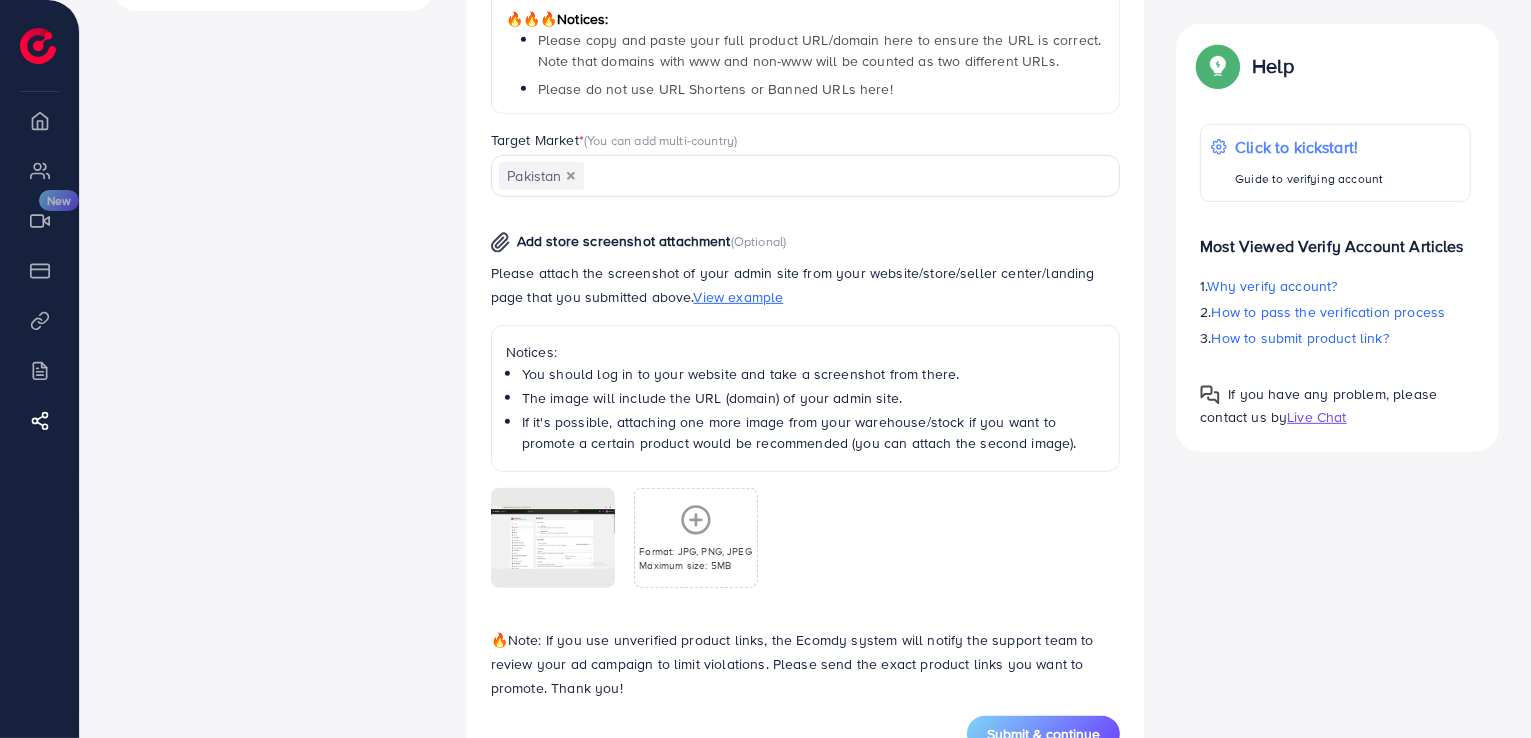 scroll, scrollTop: 1006, scrollLeft: 0, axis: vertical 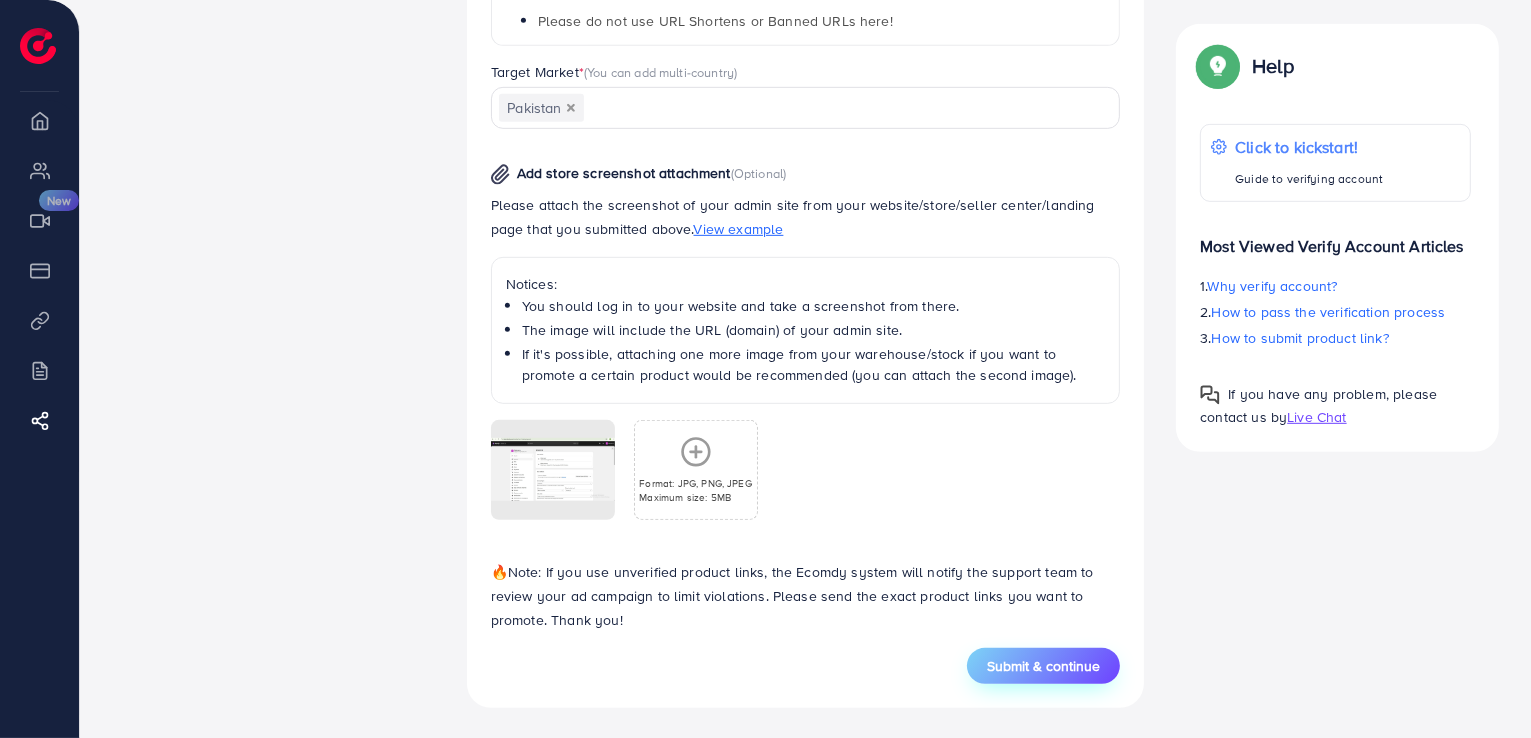 click on "Submit & continue" at bounding box center [1043, 666] 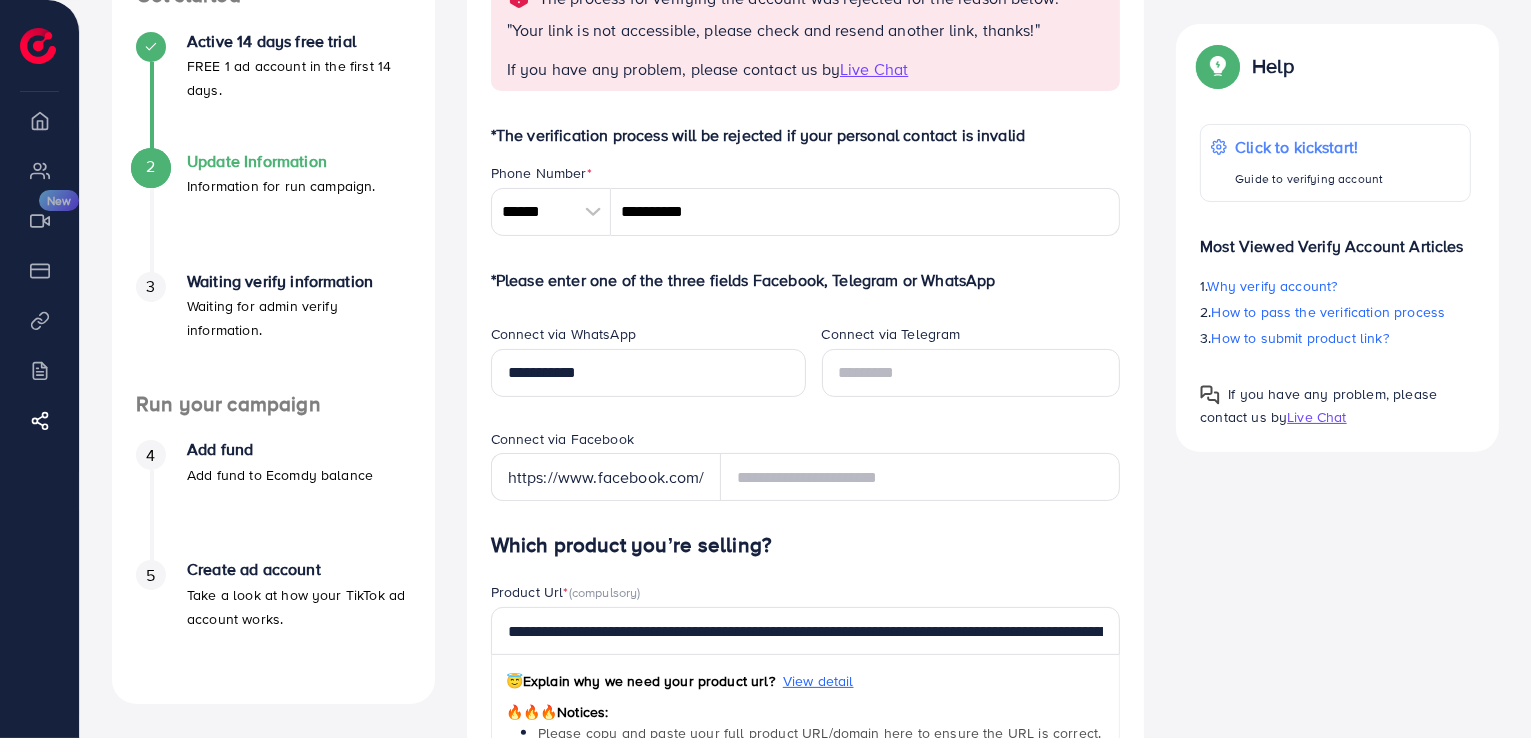 scroll, scrollTop: 500, scrollLeft: 0, axis: vertical 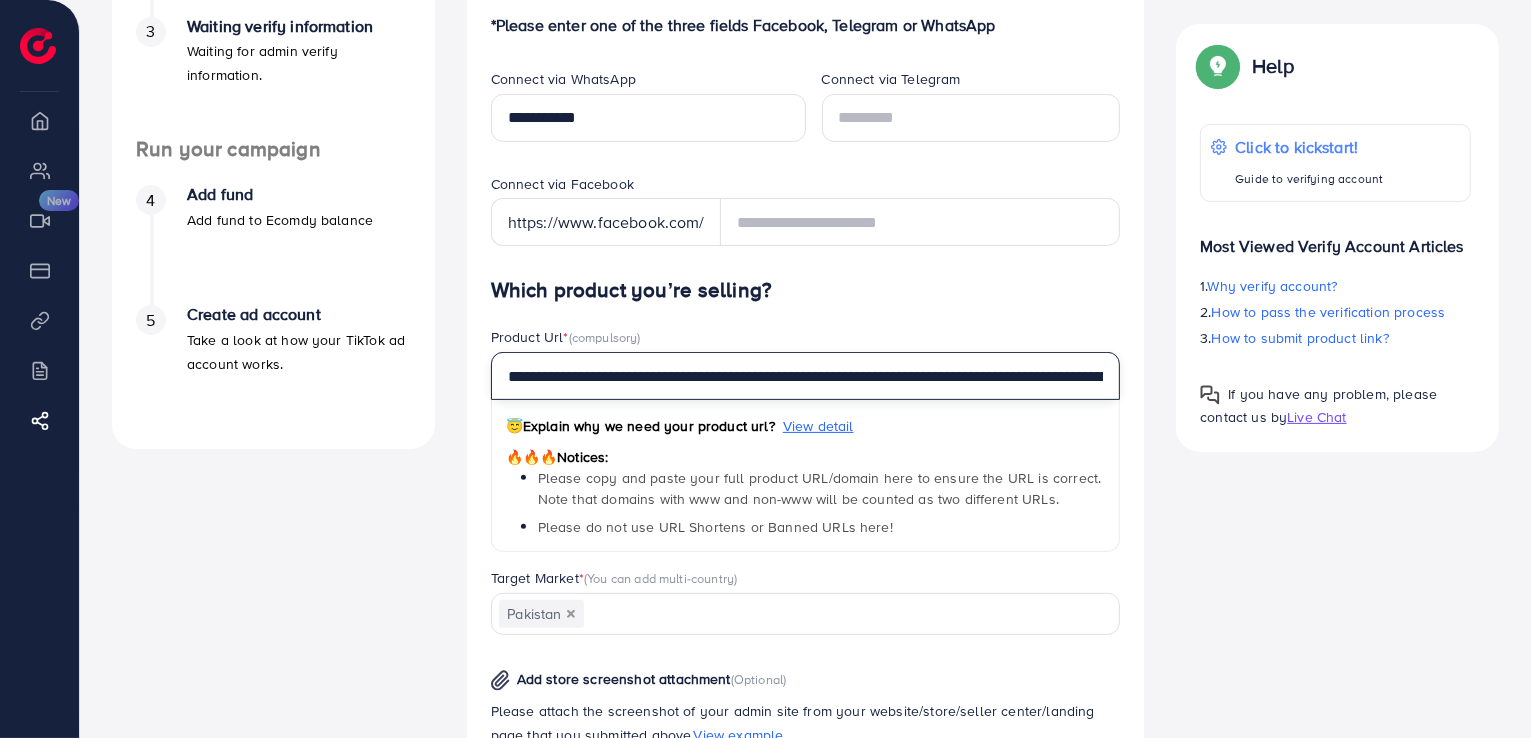 click on "**********" at bounding box center [806, 376] 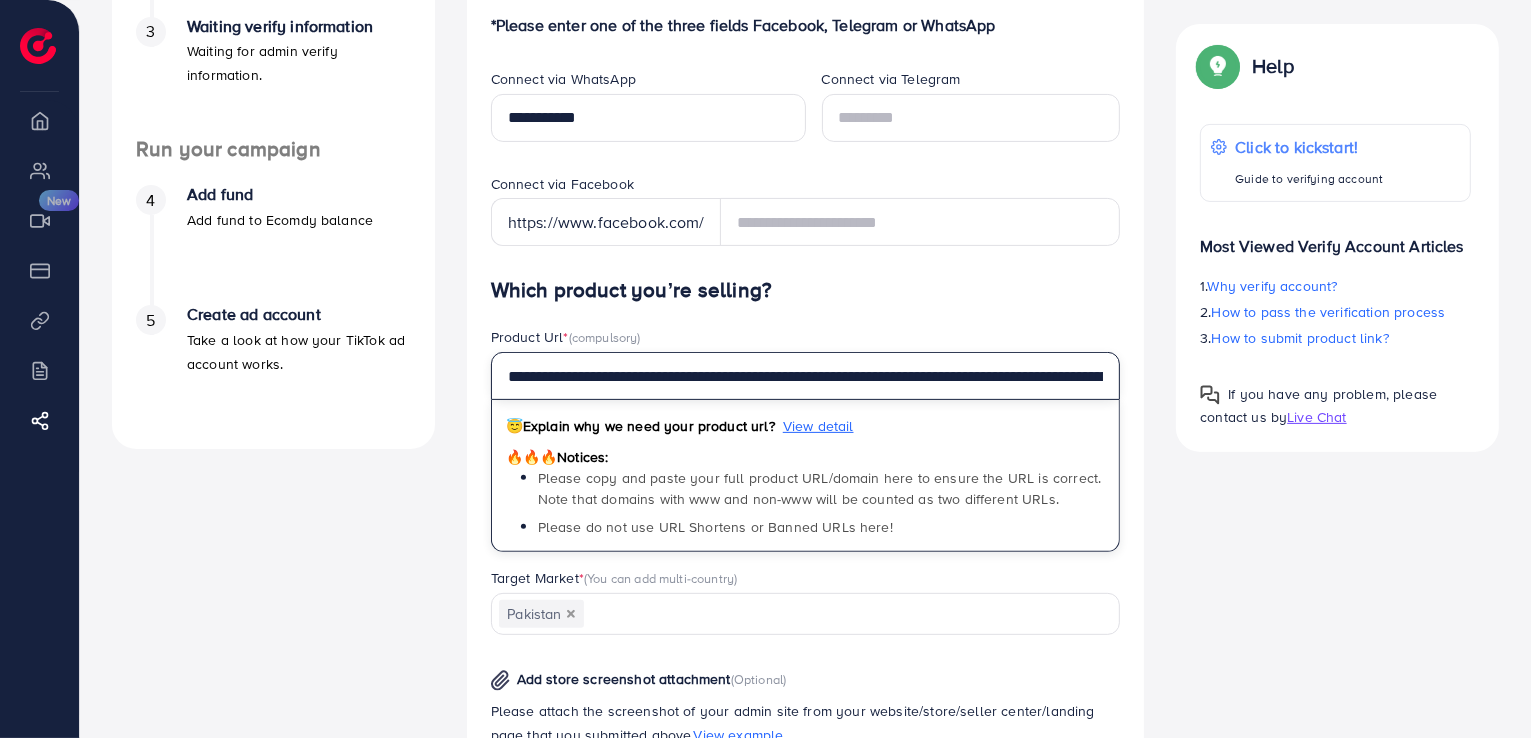 click on "**********" at bounding box center (806, 376) 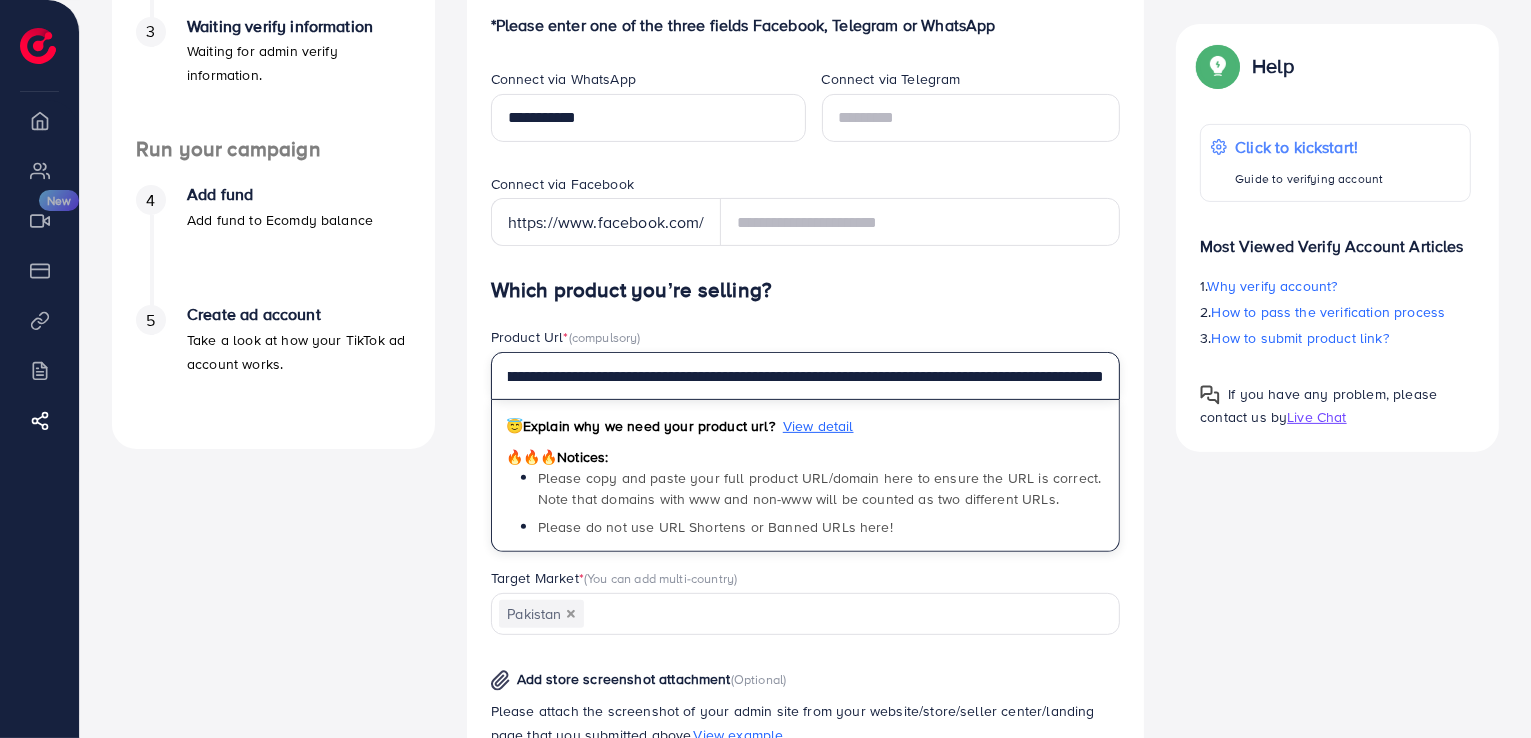 scroll, scrollTop: 1006, scrollLeft: 0, axis: vertical 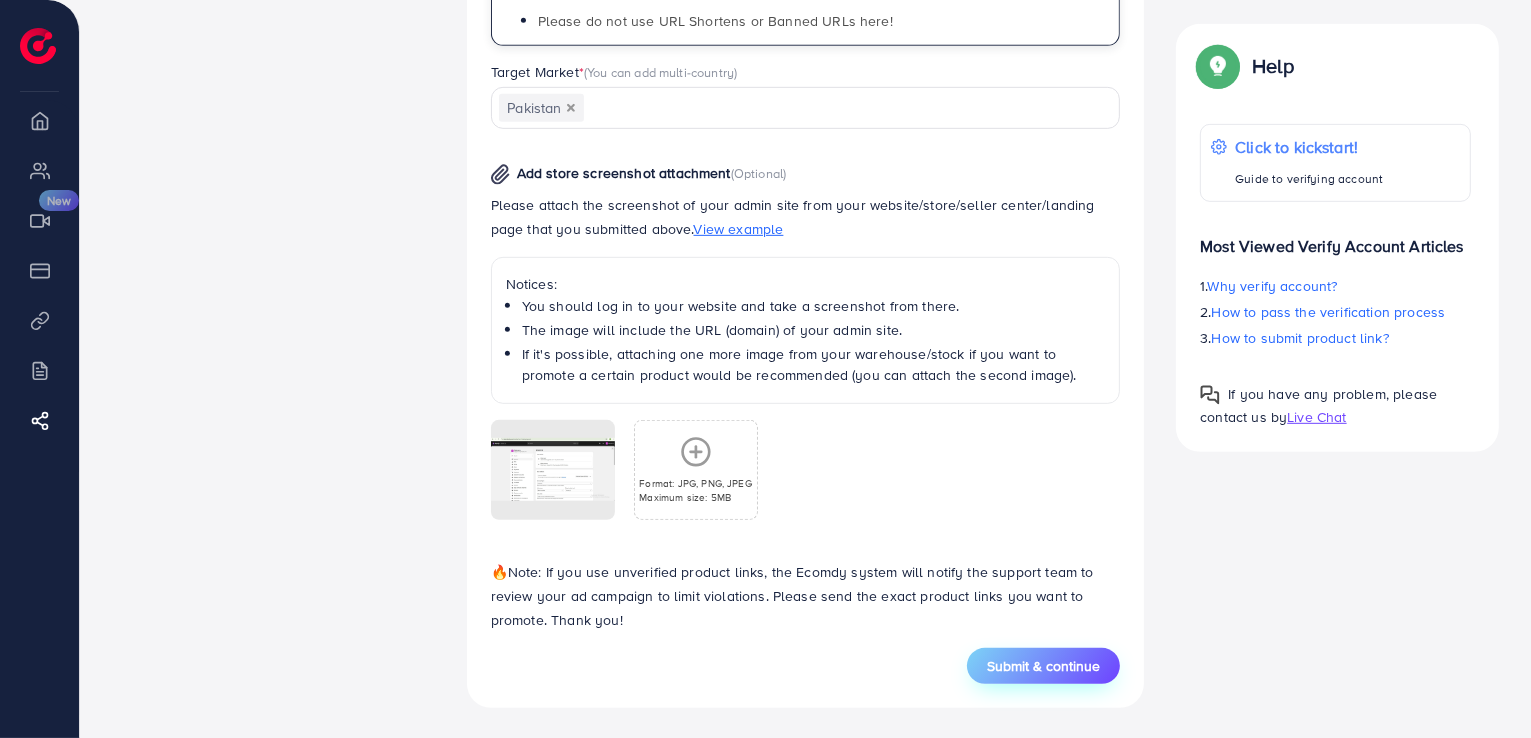 click on "Submit & continue" at bounding box center [1043, 666] 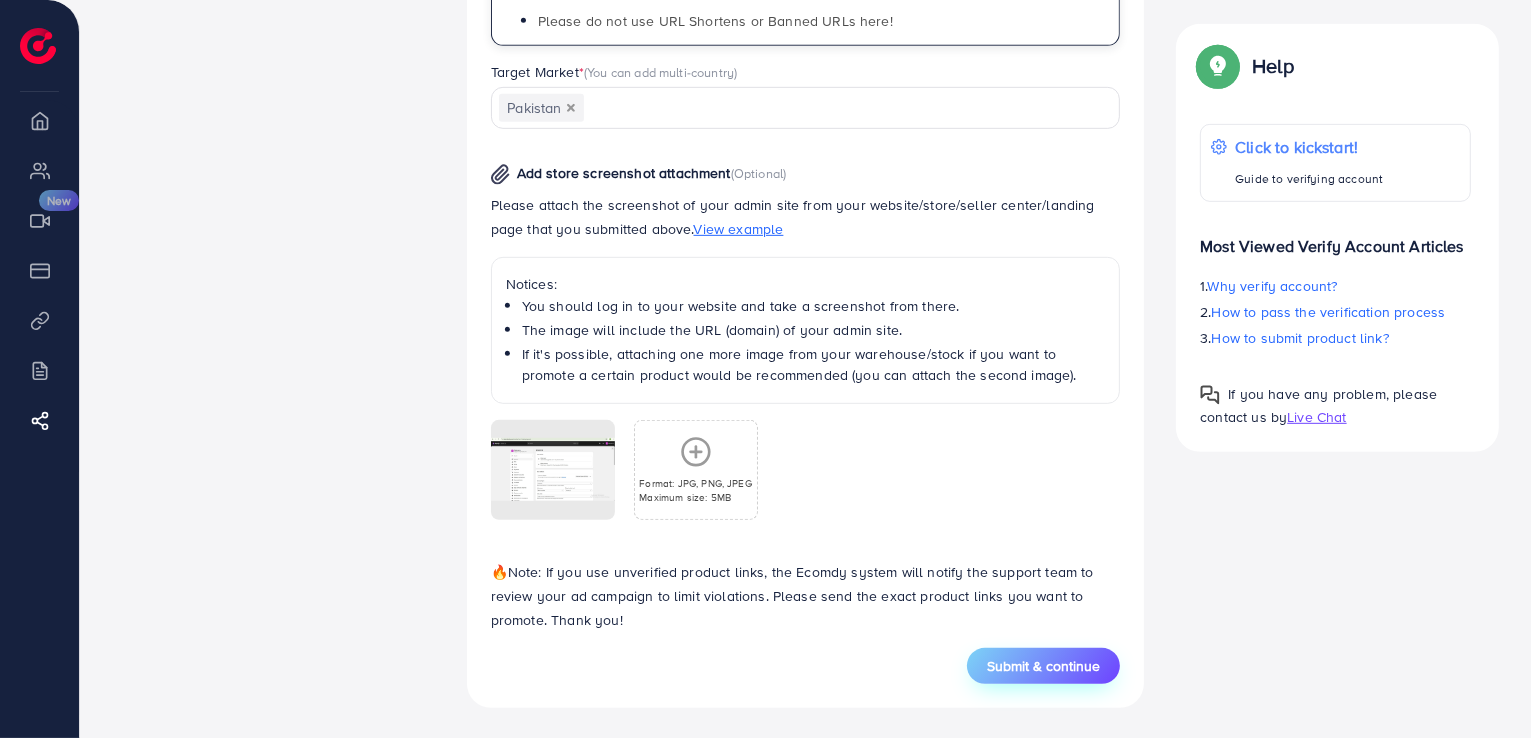 scroll, scrollTop: 0, scrollLeft: 0, axis: both 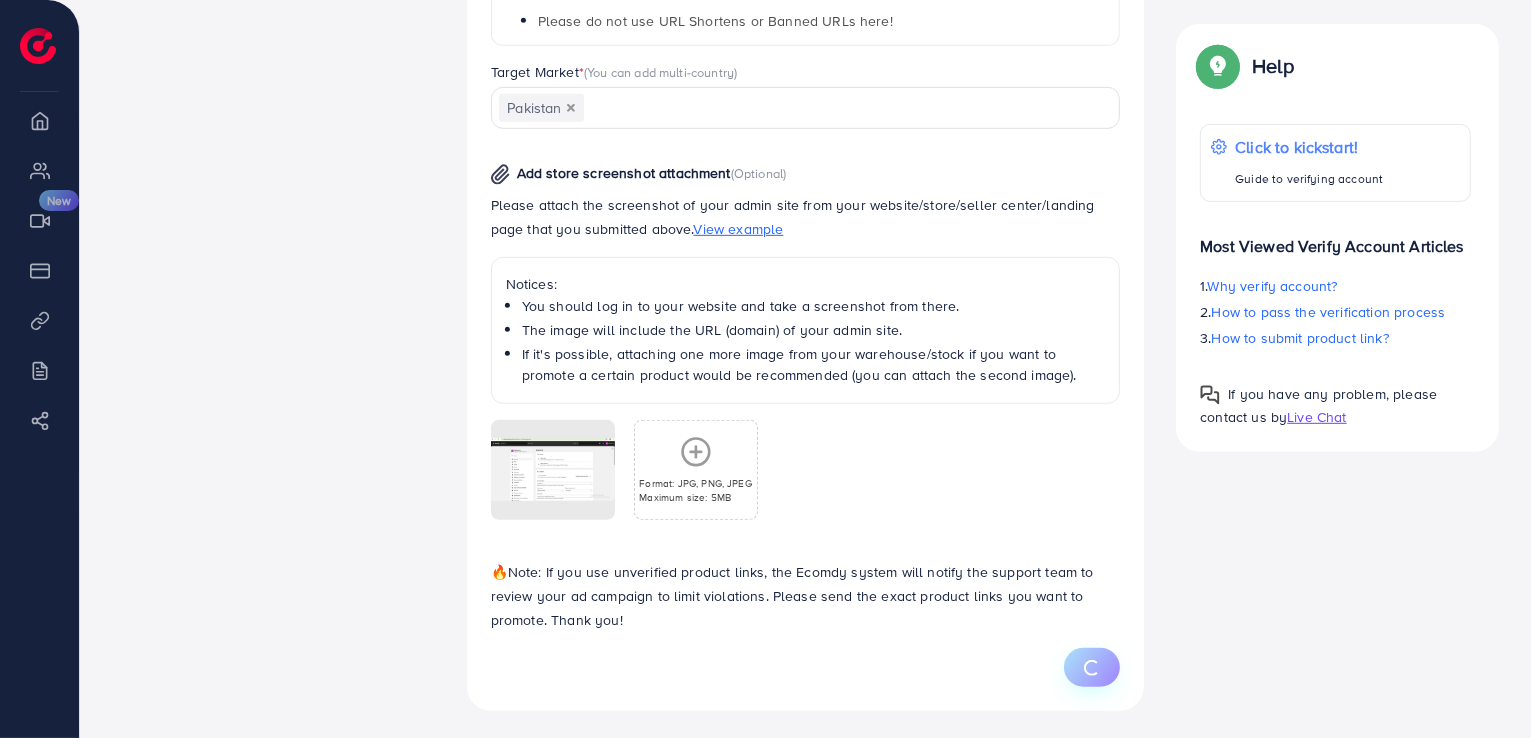 type on "**********" 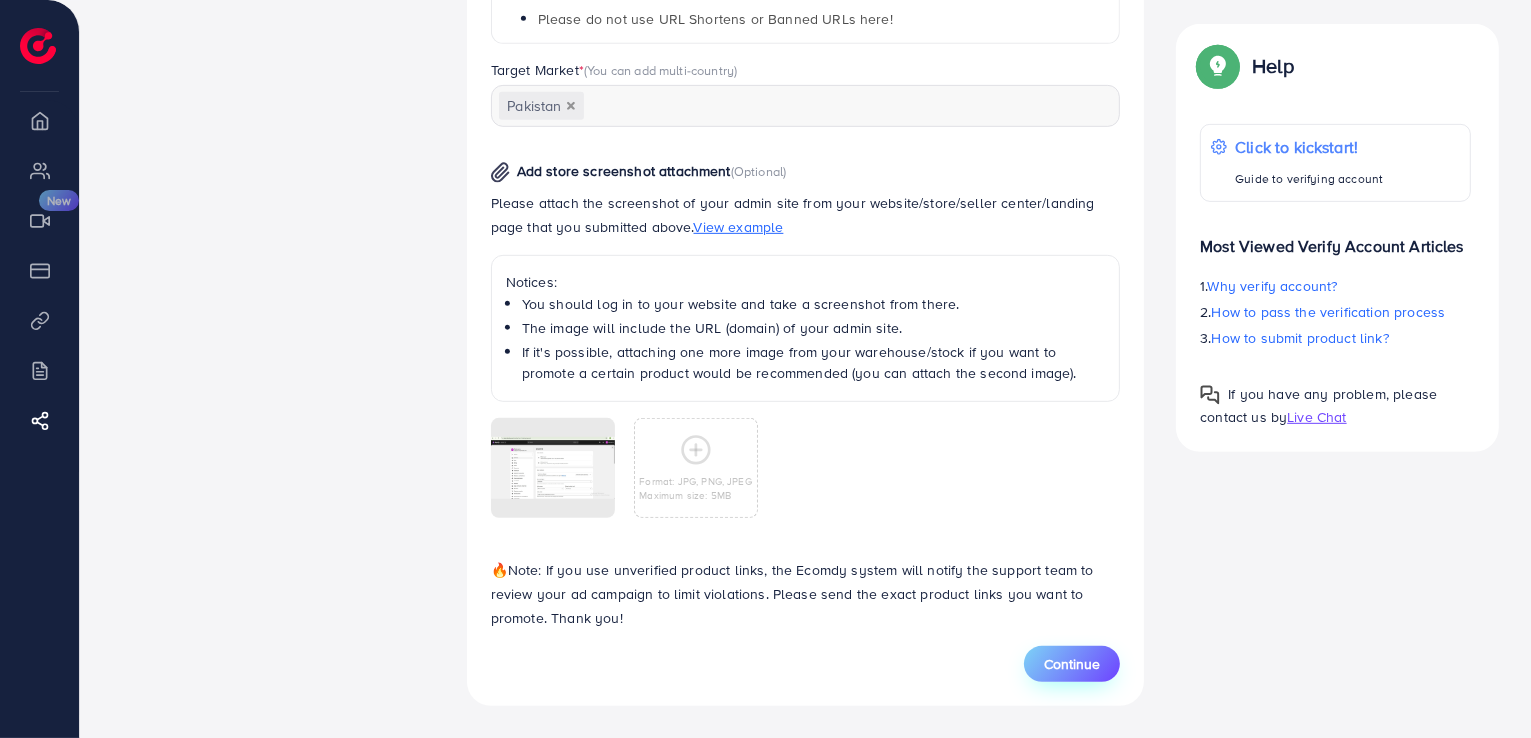 scroll, scrollTop: 0, scrollLeft: 0, axis: both 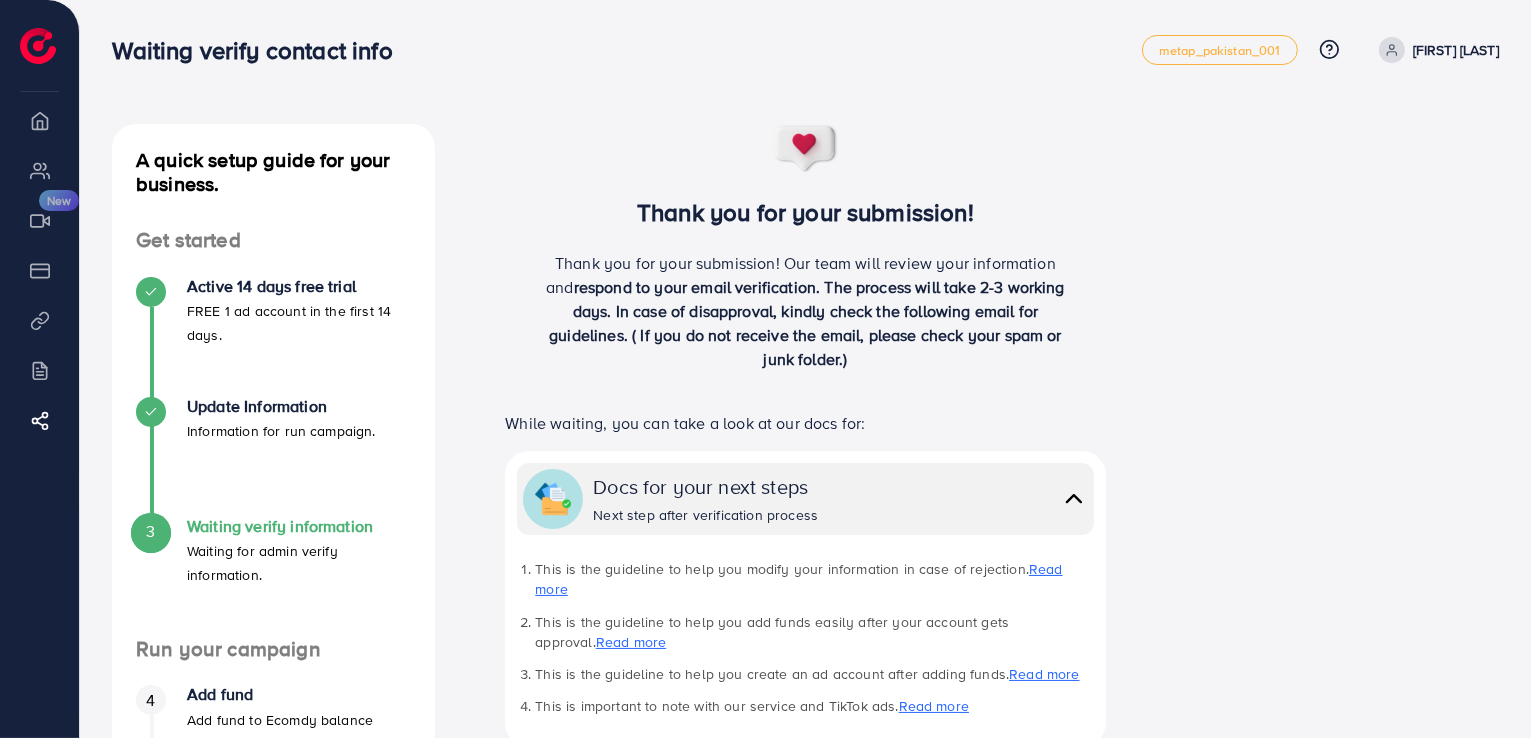 click on "A quick setup guide for your business.   Get started   Active 14 days free trial   FREE 1 ad account in the first 14 days.   Update Information   Information for run campaign.   3   Waiting verify information   Waiting for admin verify information.   Run your campaign   4   Add fund   Add fund to Ecomdy balance   5   Create ad account   Take a look at how your TikTok ad account works.  A quick setup guide for your business.  Waiting verify information   Waiting for admin verify information.   Thank you for your submission!   Thank you for your submission! Our team will review your information and  respond to your email verification. The process will take 2-3 working days. In case of disapproval, kindly check the following email for guidelines. ( If you do not receive the email, please check your spam or junk folder.)   While waiting, you can take a look at our docs for:   Docs for your next steps   Next step after verification process   Read more   Read more   Read more   Read more   Our document center" at bounding box center (805, 638) 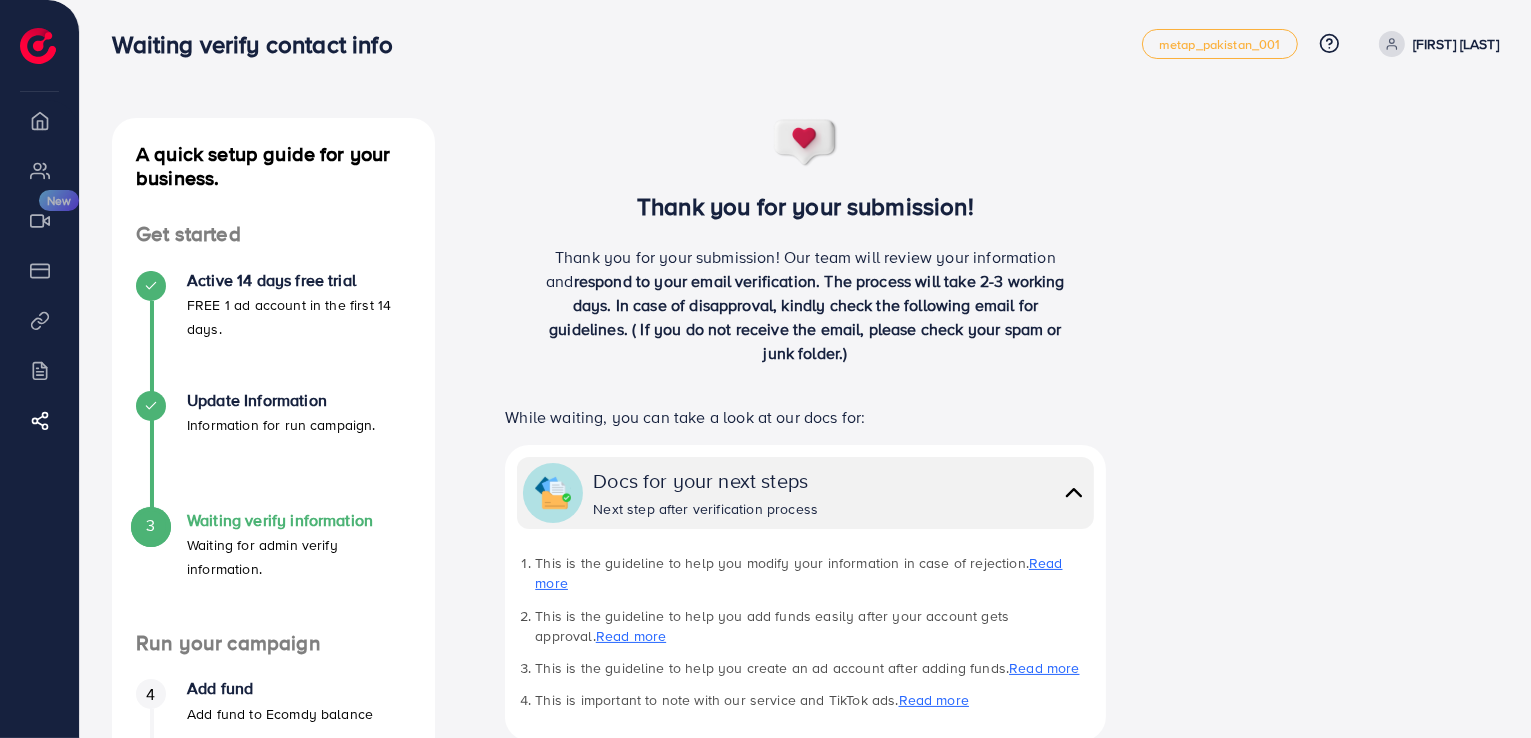 scroll, scrollTop: 0, scrollLeft: 0, axis: both 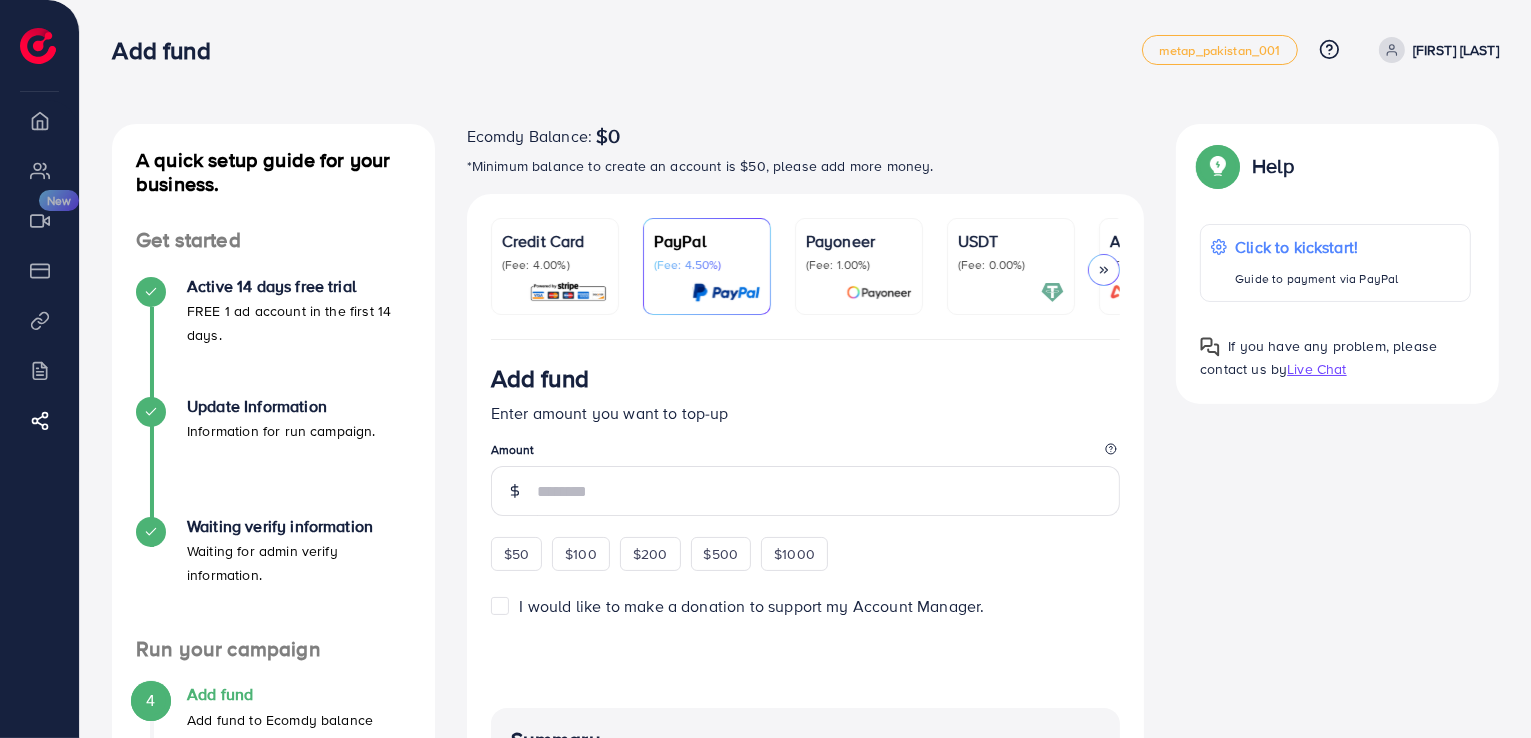 click on "(Fee: 0.00%)" at bounding box center [1011, 265] 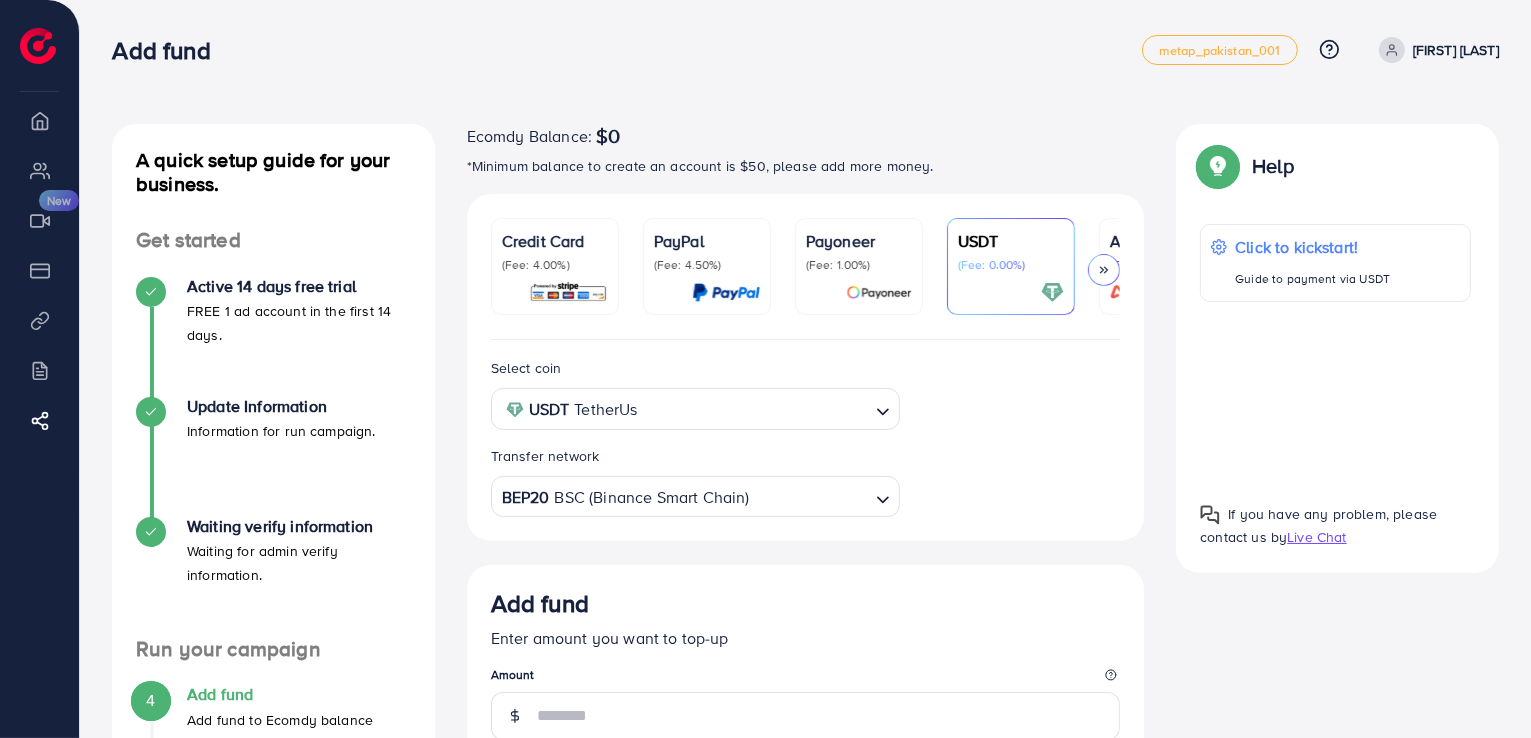 click on "BEP20 BSC (Binance Smart Chain)" at bounding box center (684, 495) 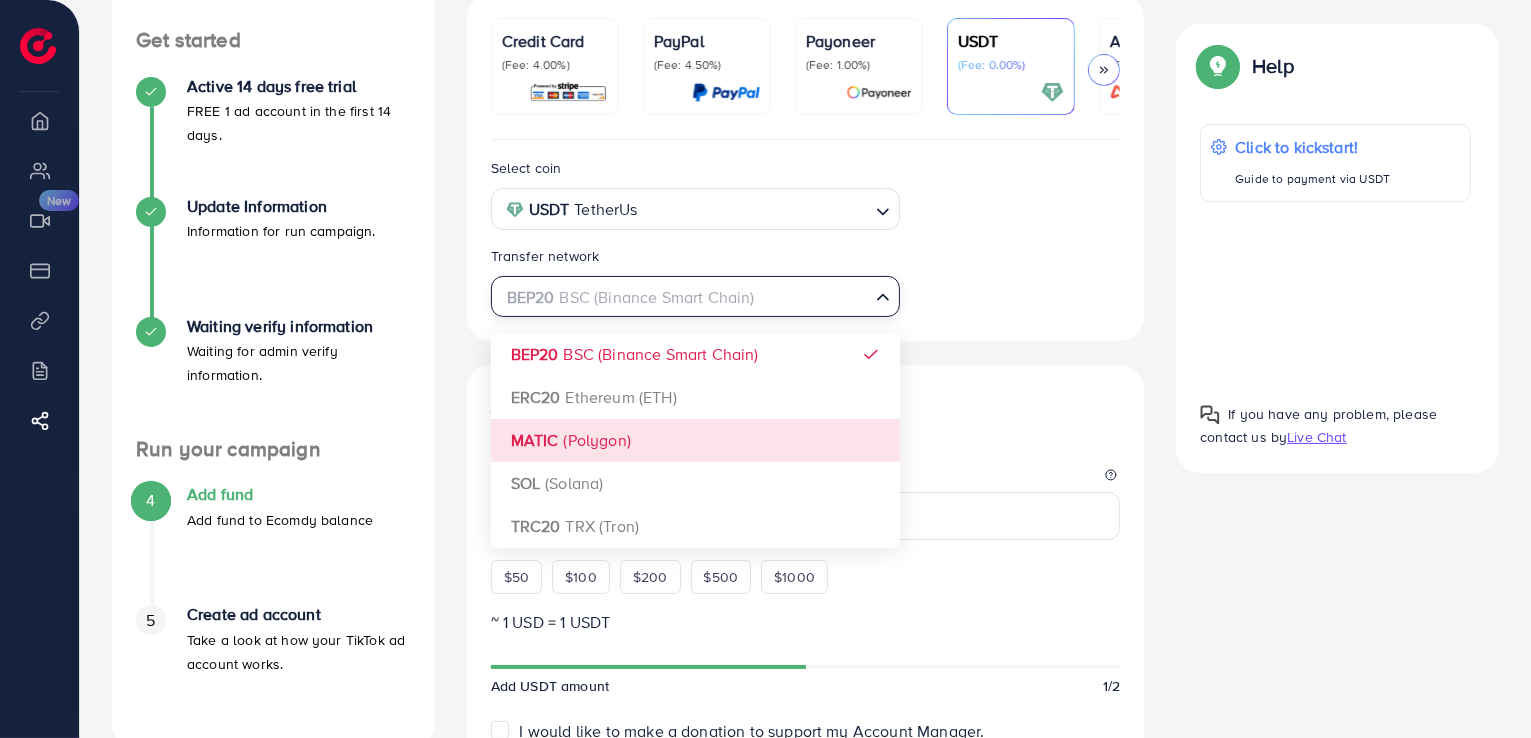 scroll, scrollTop: 100, scrollLeft: 0, axis: vertical 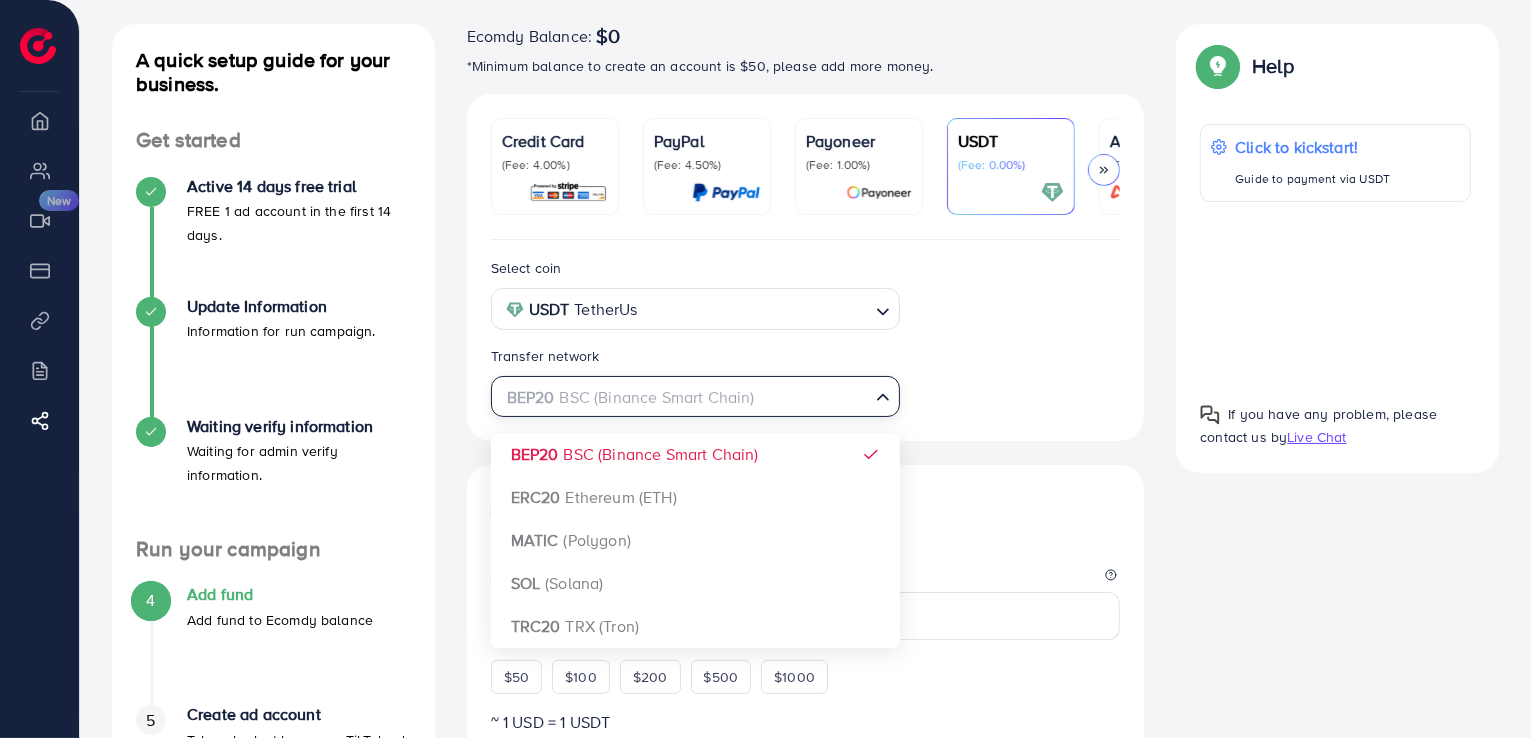 click on "Select coin   USDT TetherUs           Loading...     Transfer network   BEP20 BSC (Binance Smart Chain)           Loading...     BEP20 BSC (Binance Smart Chain) ERC20 Ethereum (ETH) MATIC (Polygon) SOL (Solana) TRC20 TRX (Tron)        Add fund  Enter amount you want to top-up Amount $50 $100 $200 $500 $1000  ~ 1 USD = 1 USDT   Add USDT amount  1/2 I would like to make a donation to support my Account Manager. 5% 10% 15% 20%  Continue   Summary   Amount   --   Payment Method   --   Coin type   --   Tax   (3.00%)   --   Transfer network   --   Total Amount   --" at bounding box center (806, 795) 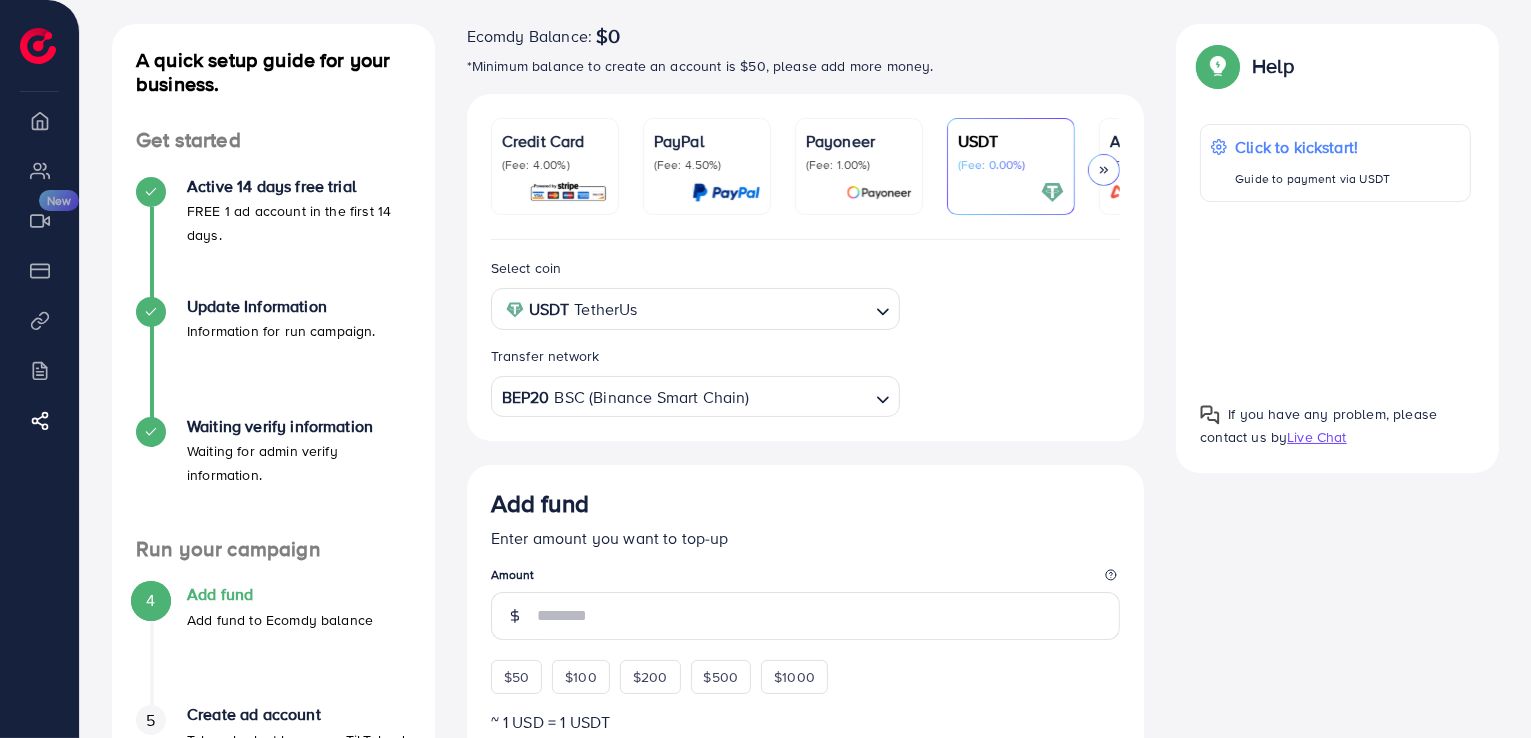scroll, scrollTop: 200, scrollLeft: 0, axis: vertical 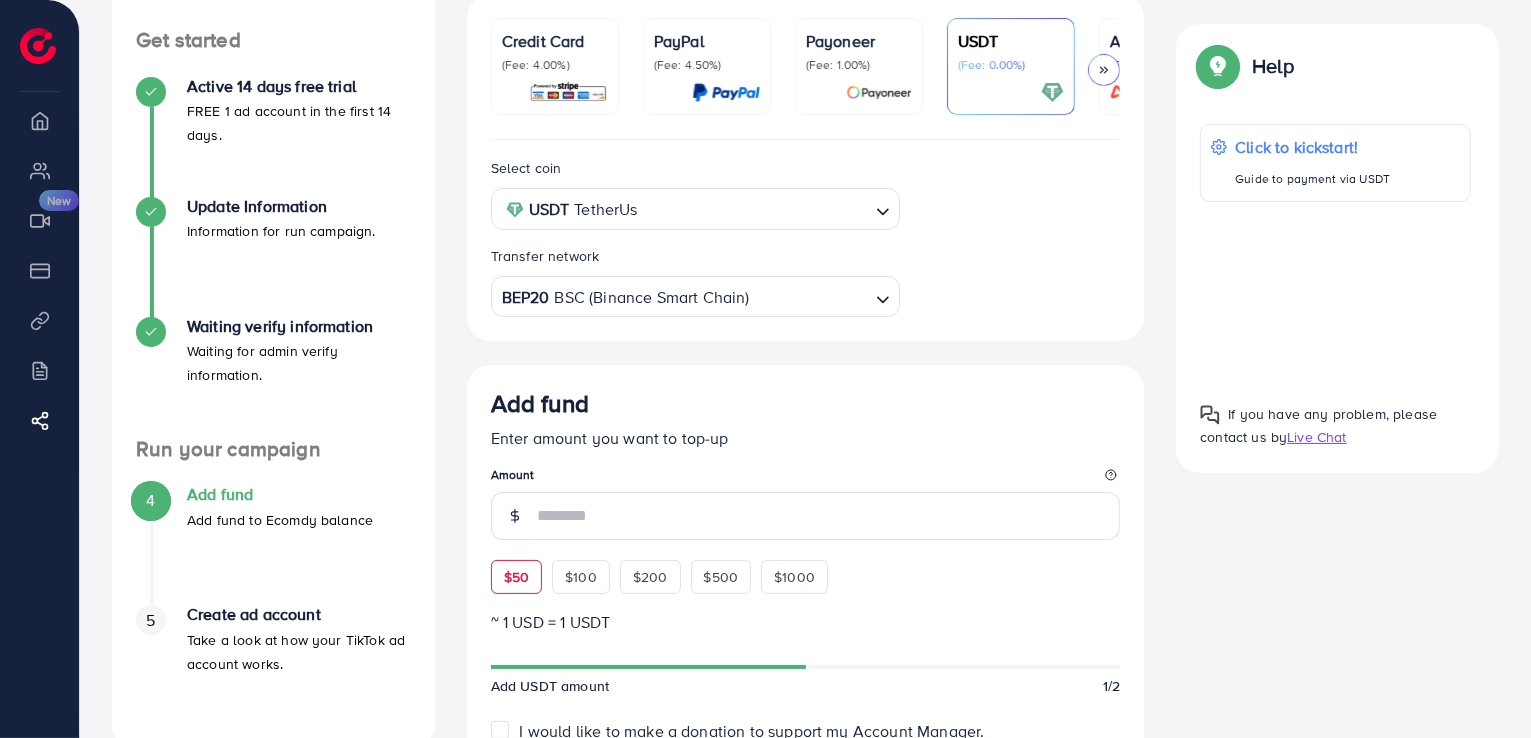 click on "$50" at bounding box center [516, 577] 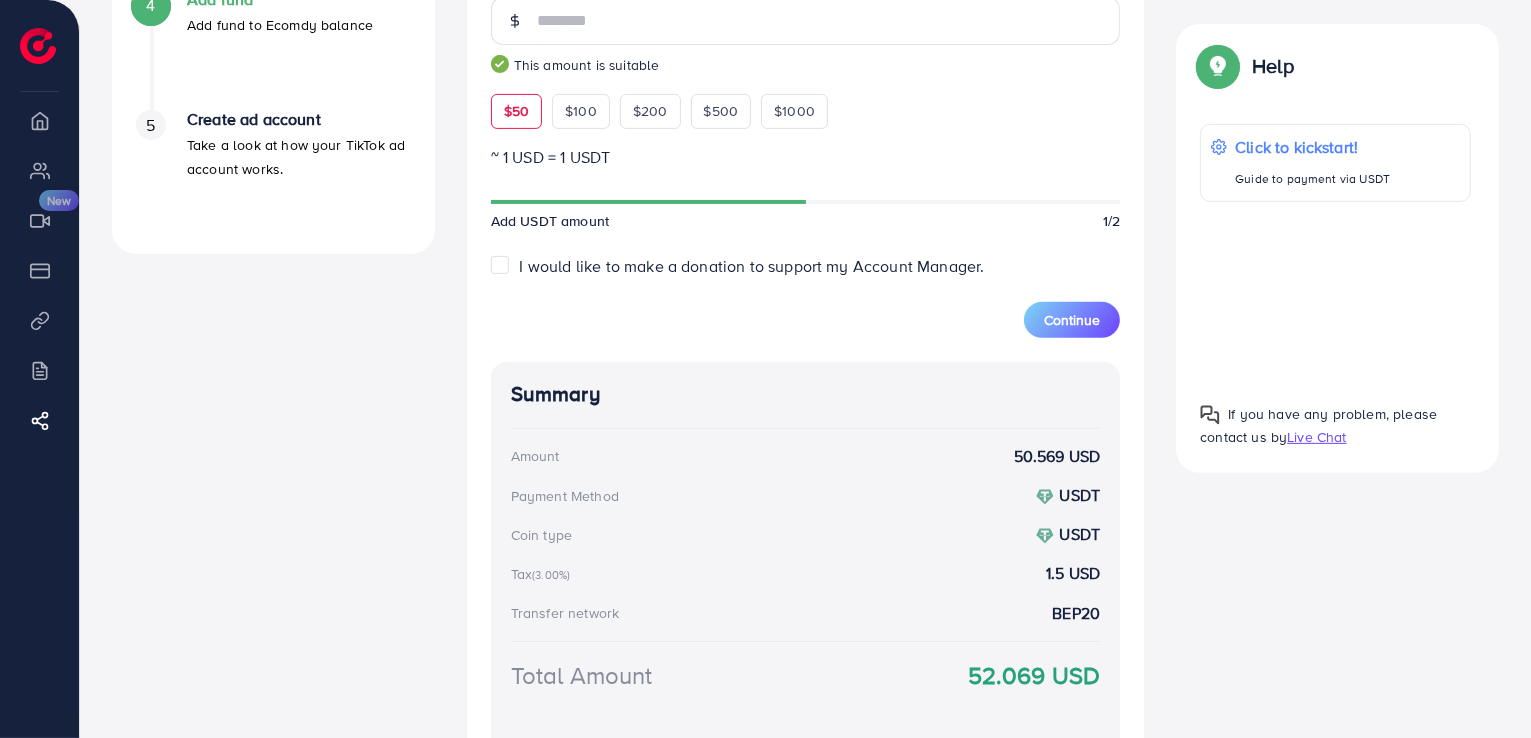 scroll, scrollTop: 700, scrollLeft: 0, axis: vertical 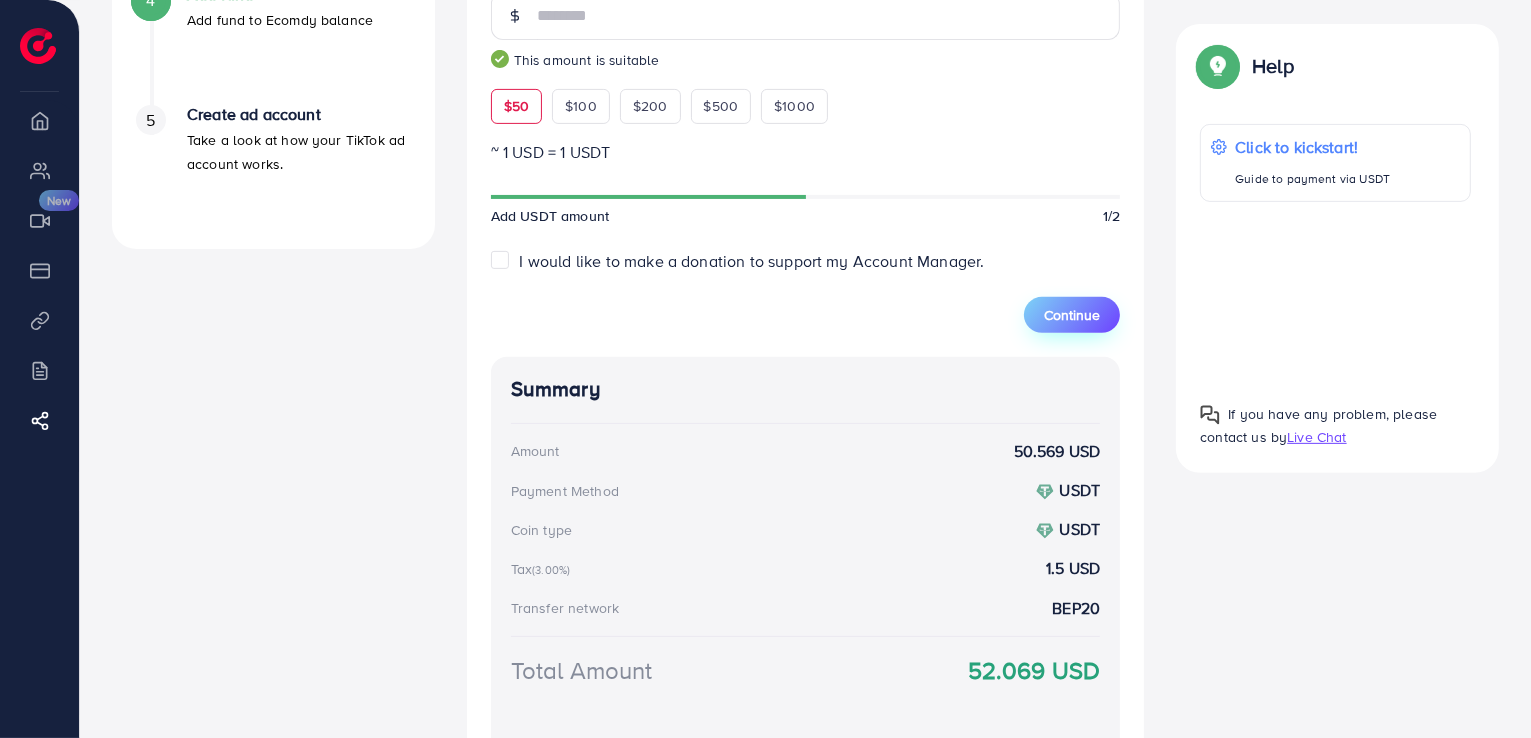 click on "Continue" at bounding box center [1072, 315] 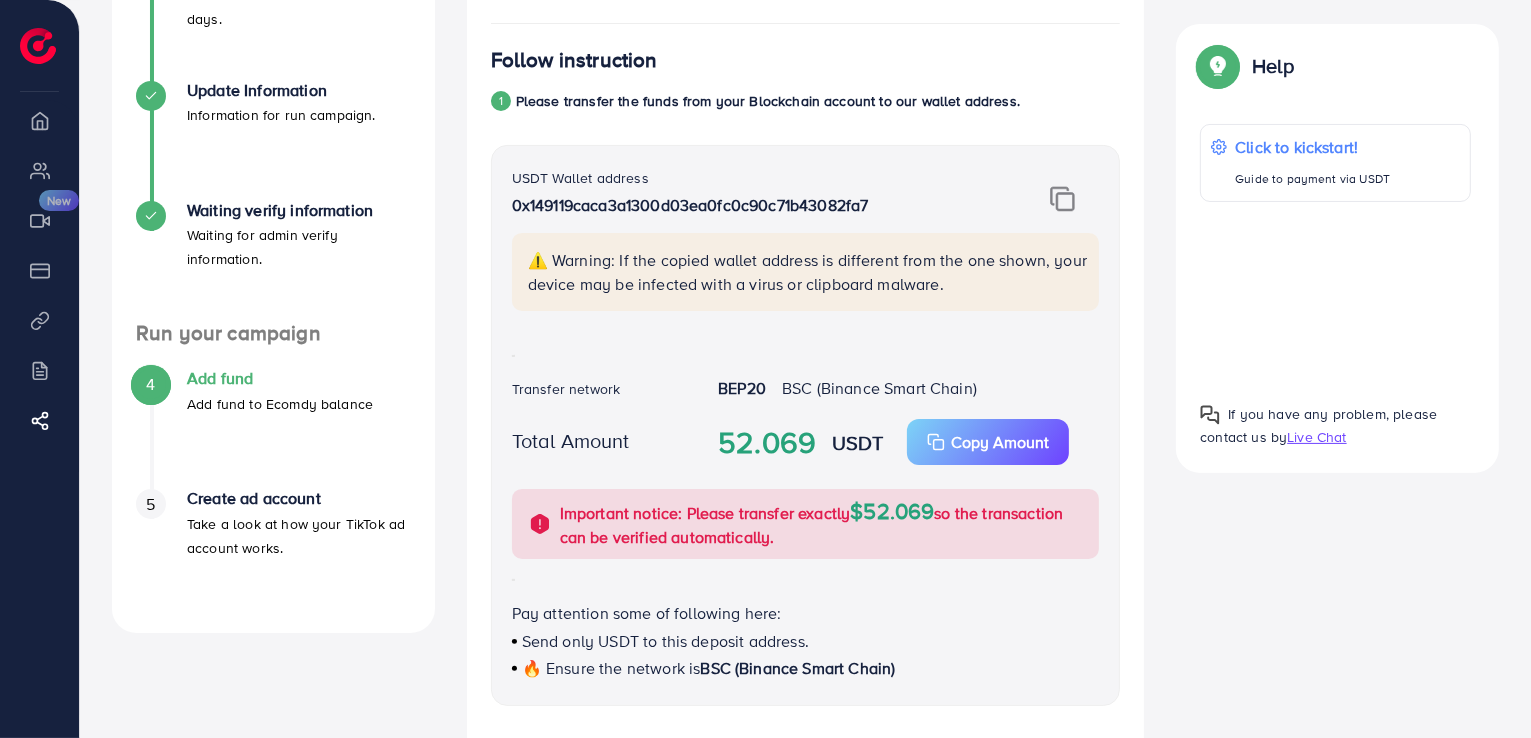scroll, scrollTop: 300, scrollLeft: 0, axis: vertical 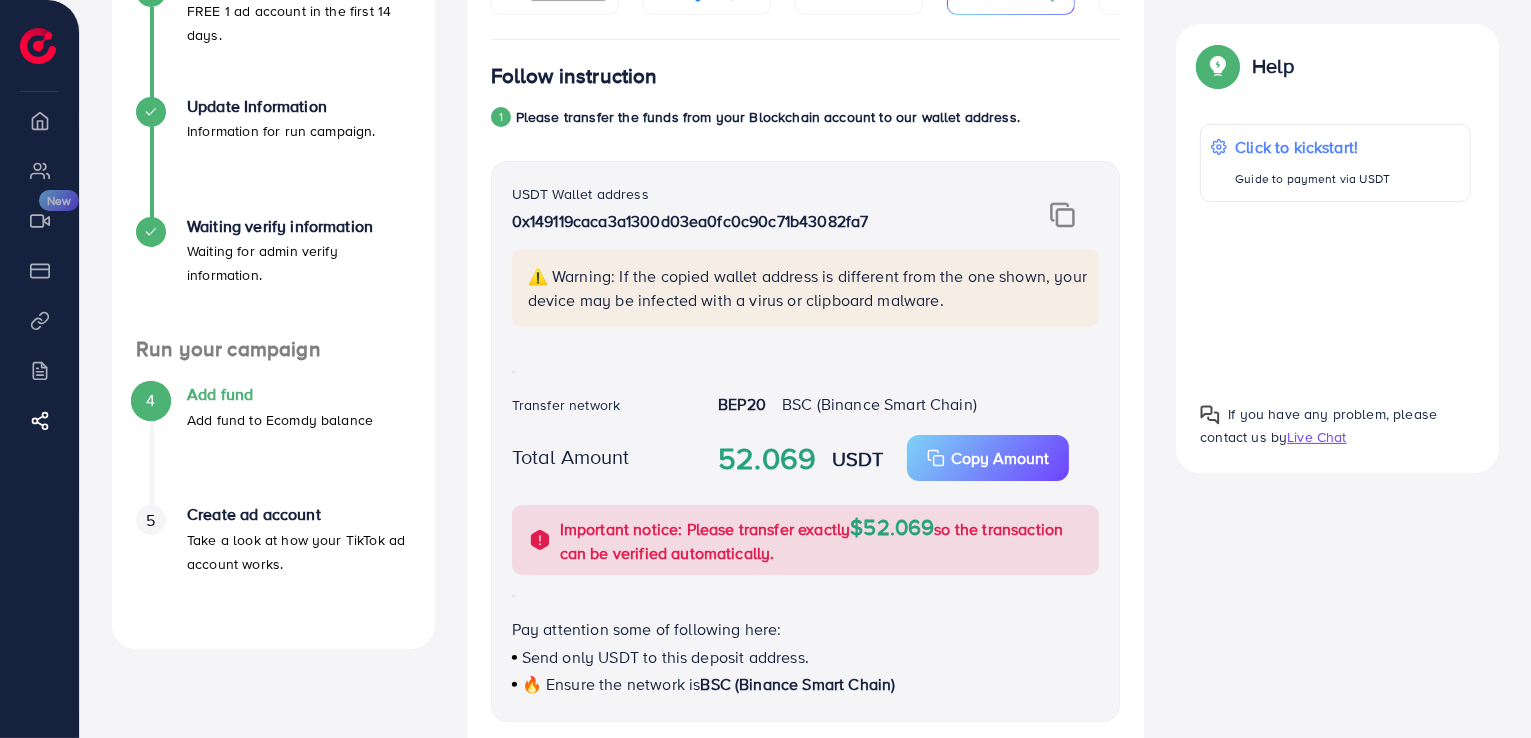 click at bounding box center (1062, 215) 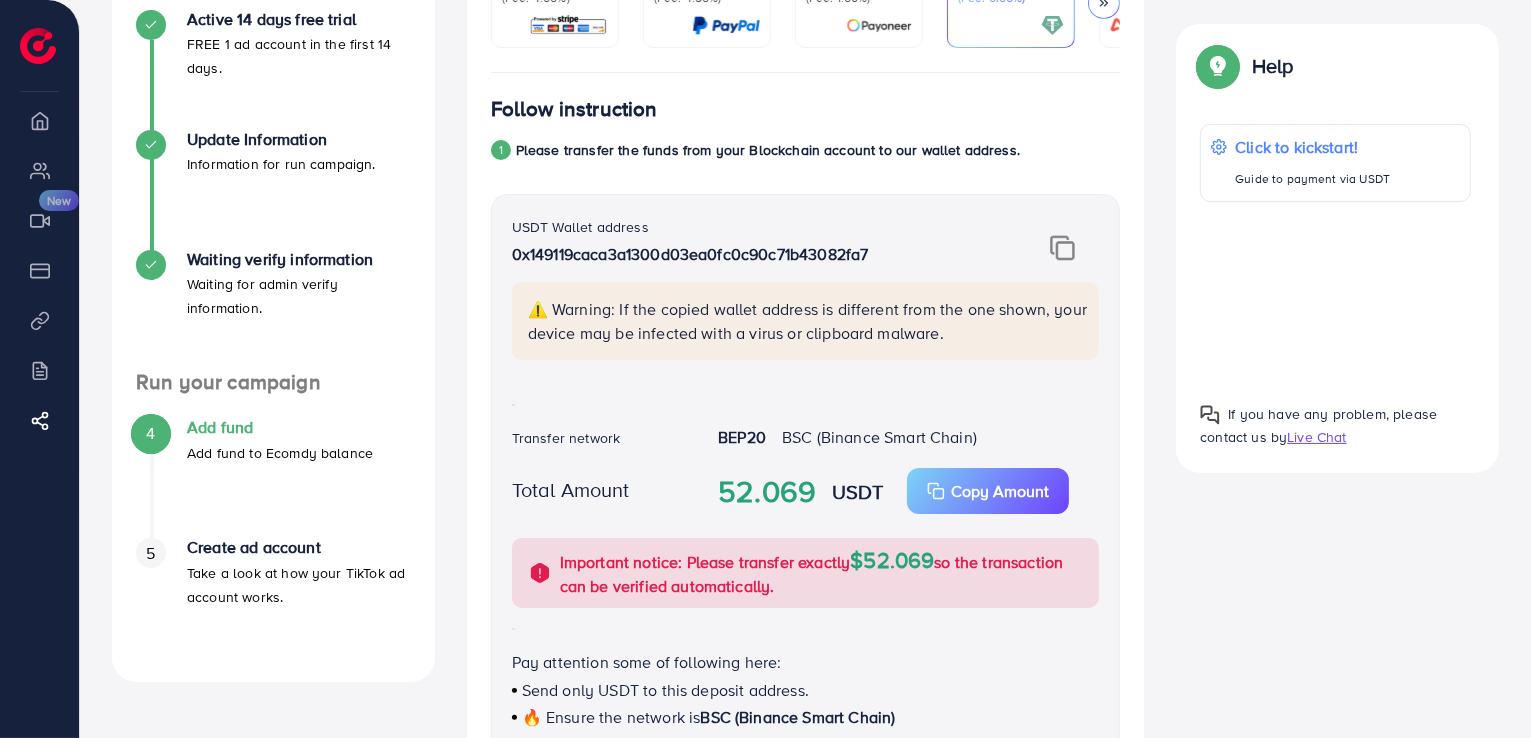 scroll, scrollTop: 300, scrollLeft: 0, axis: vertical 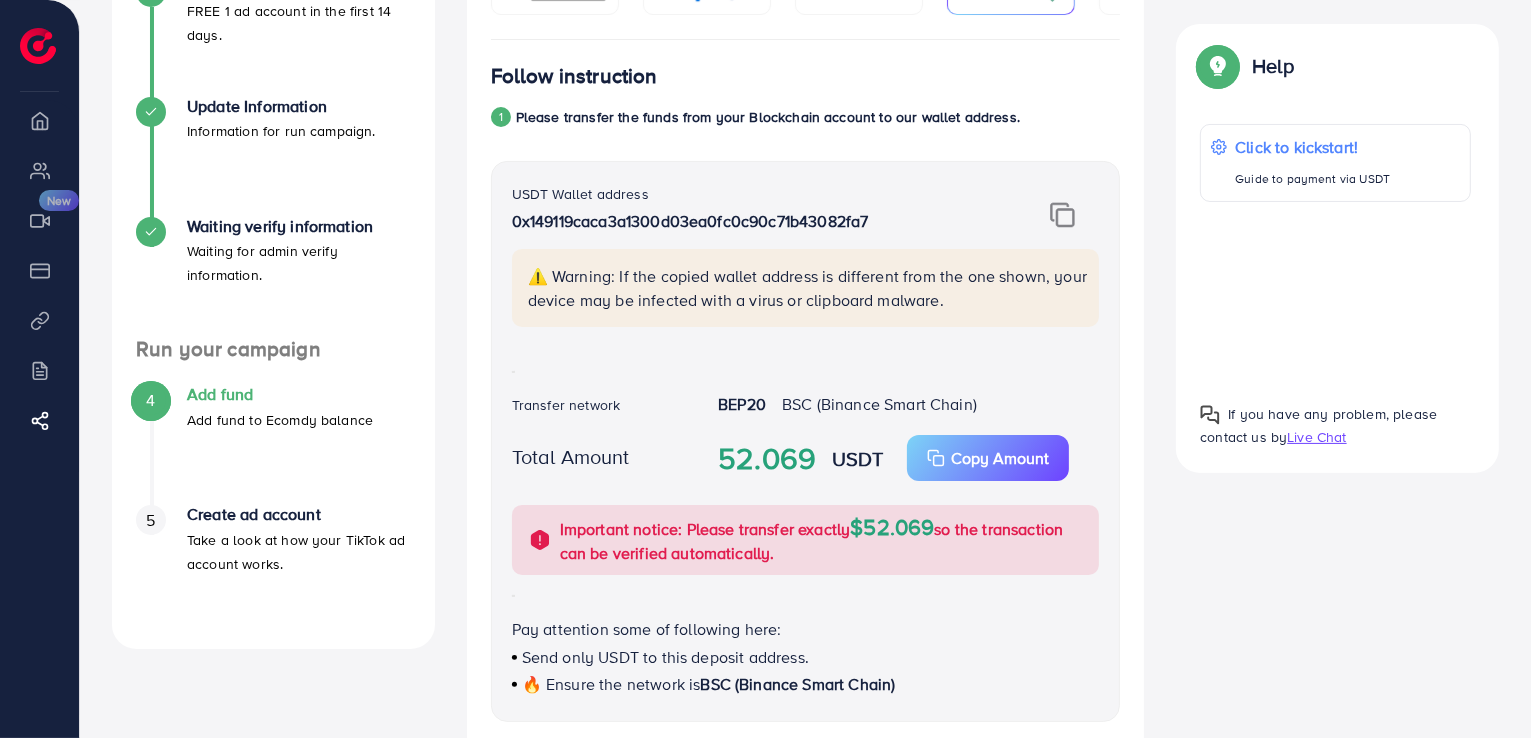 click at bounding box center (1062, 215) 